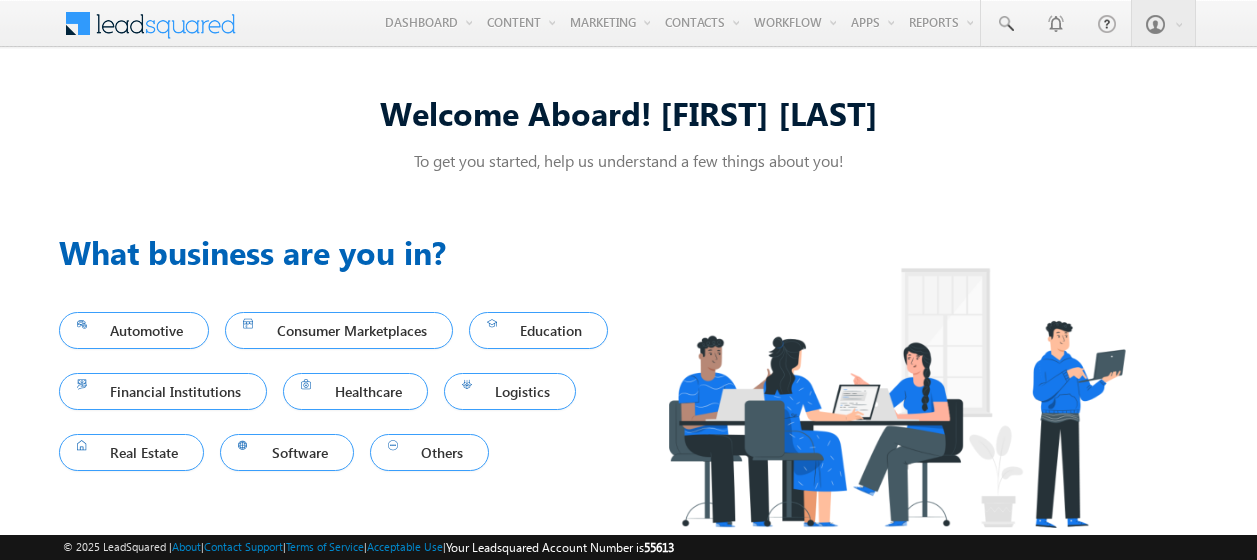 scroll, scrollTop: 0, scrollLeft: 0, axis: both 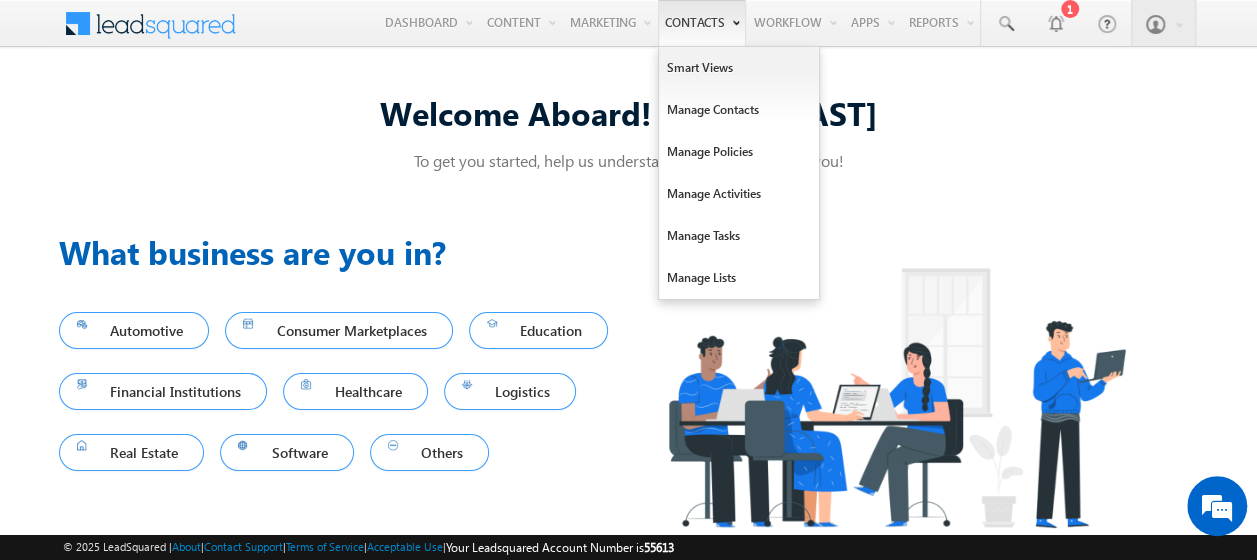 click on "Contacts" at bounding box center (702, 23) 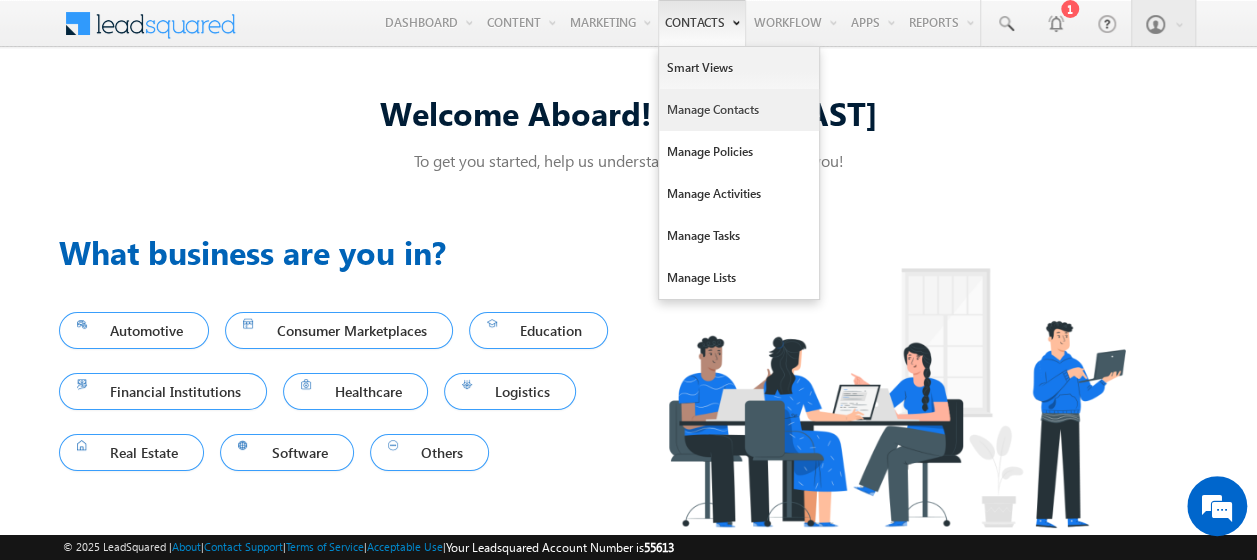 click on "Manage Contacts" at bounding box center [739, 110] 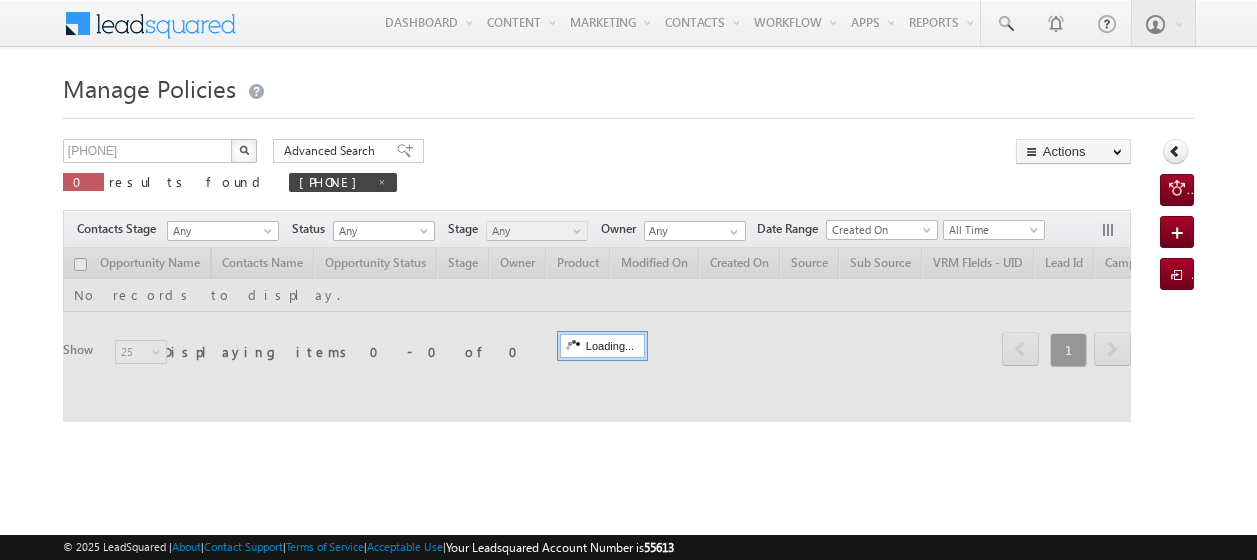 scroll, scrollTop: 0, scrollLeft: 0, axis: both 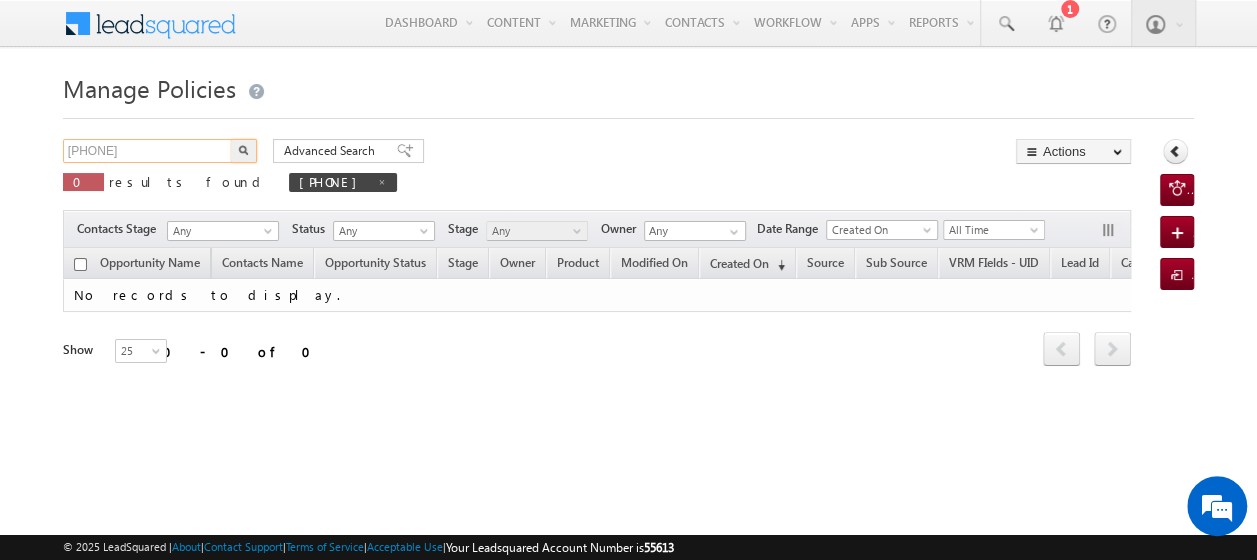 click on "9908459987" at bounding box center [148, 151] 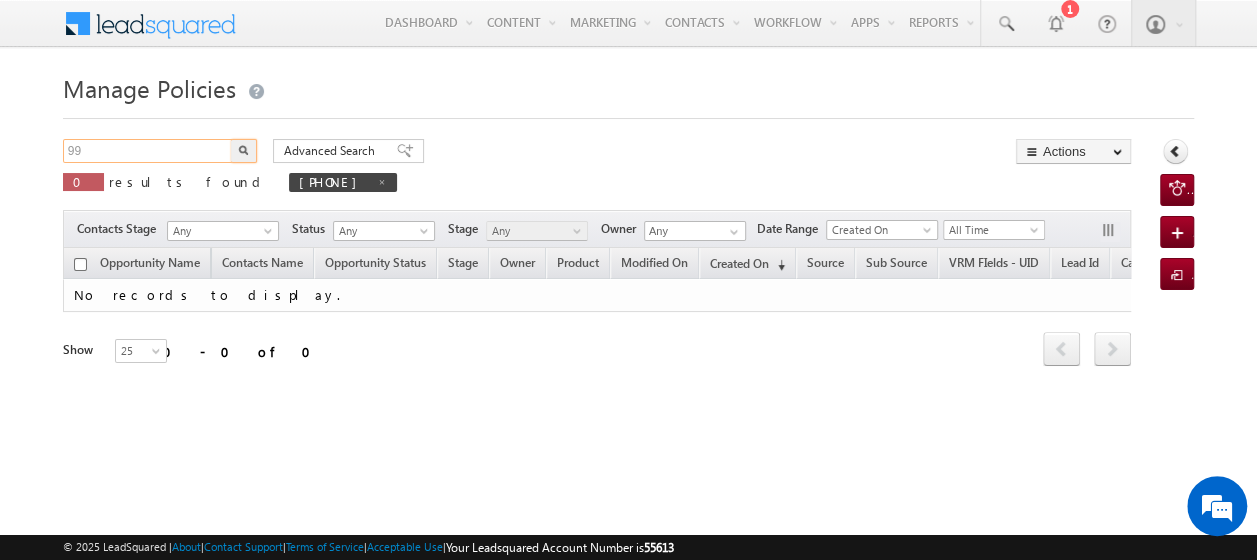 type on "9" 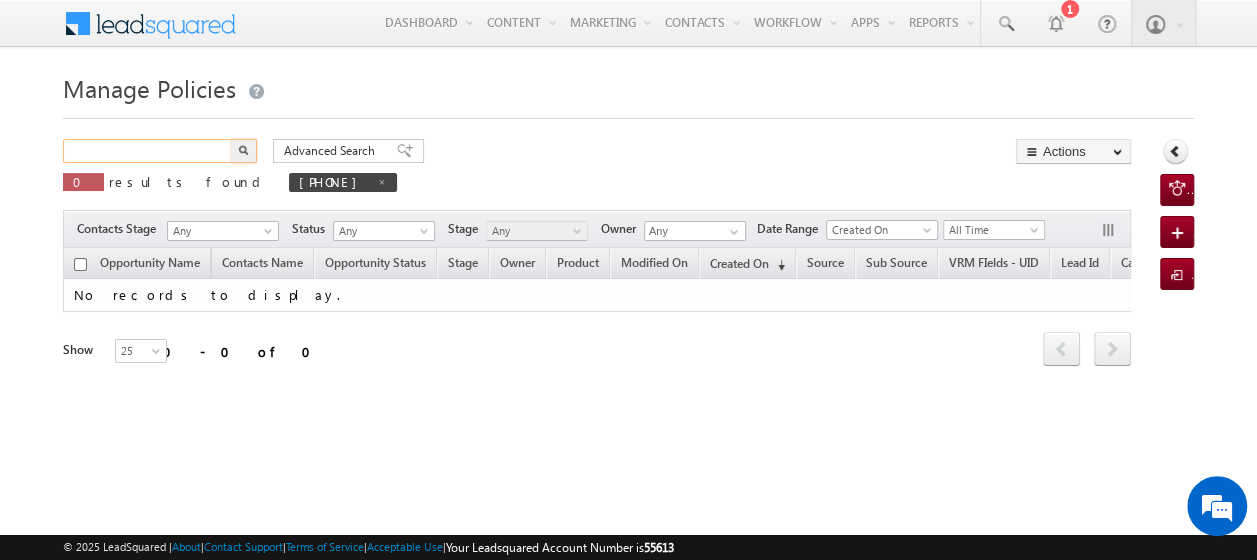 paste on "9835468765" 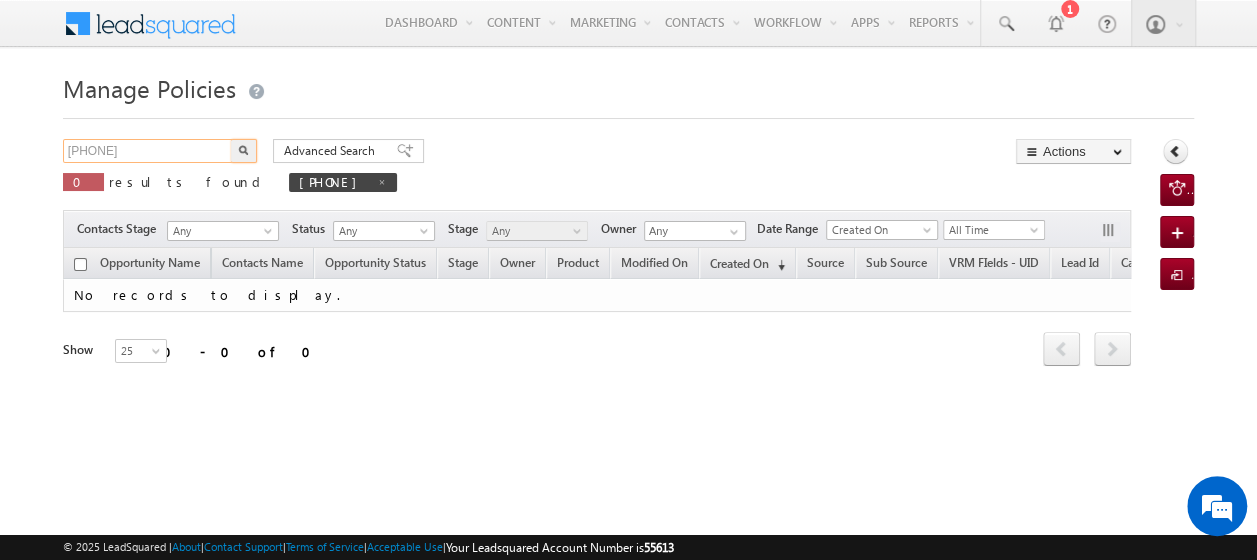 type on "9835468765" 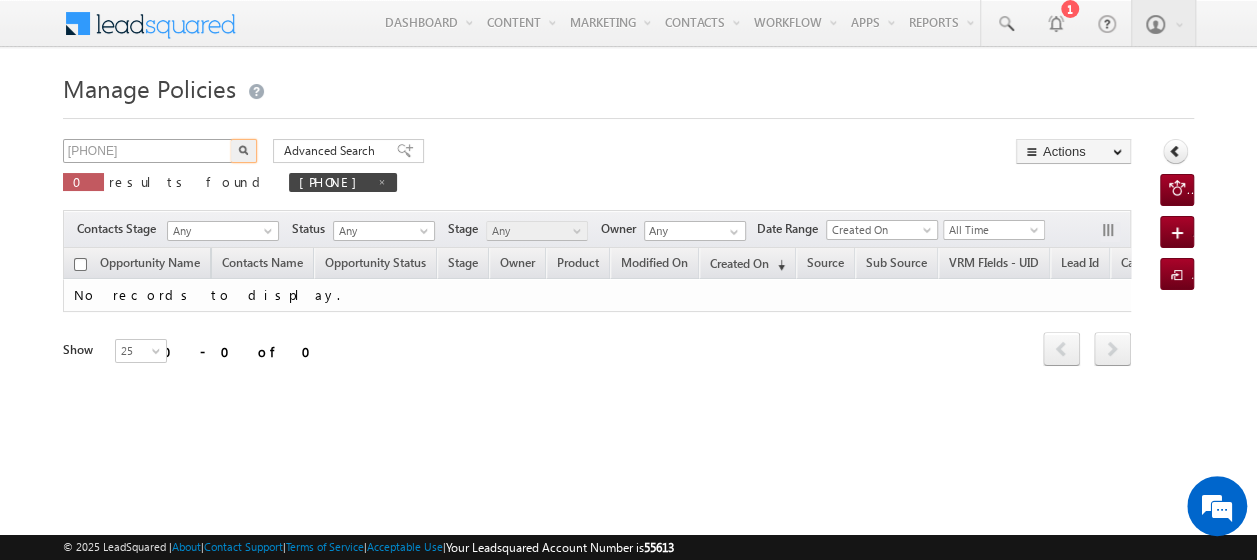 click at bounding box center [244, 151] 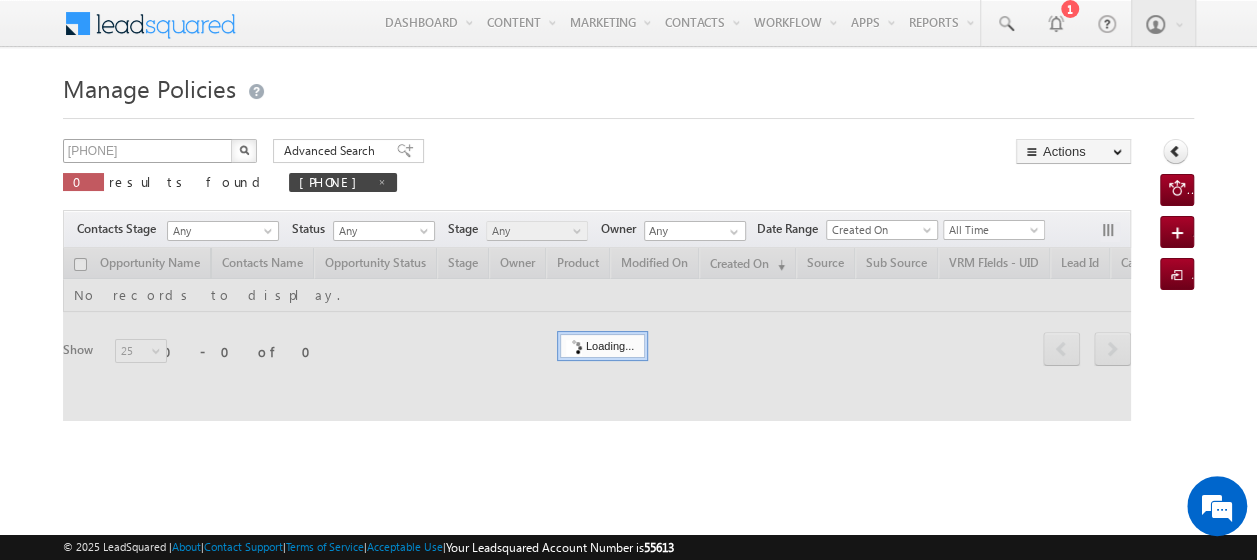 type 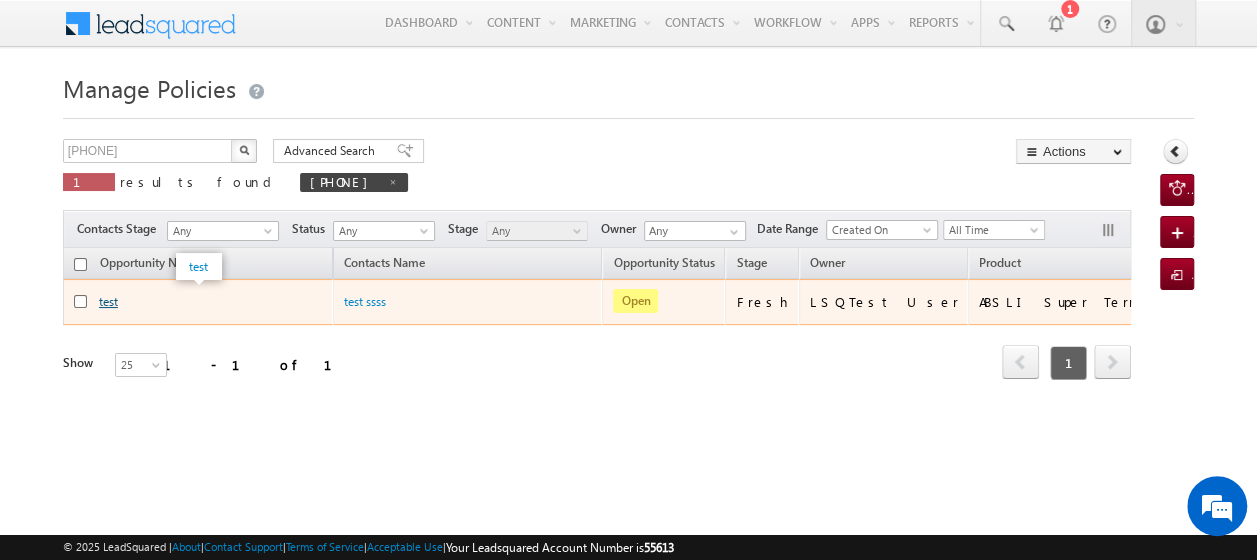 click on "test" at bounding box center (108, 301) 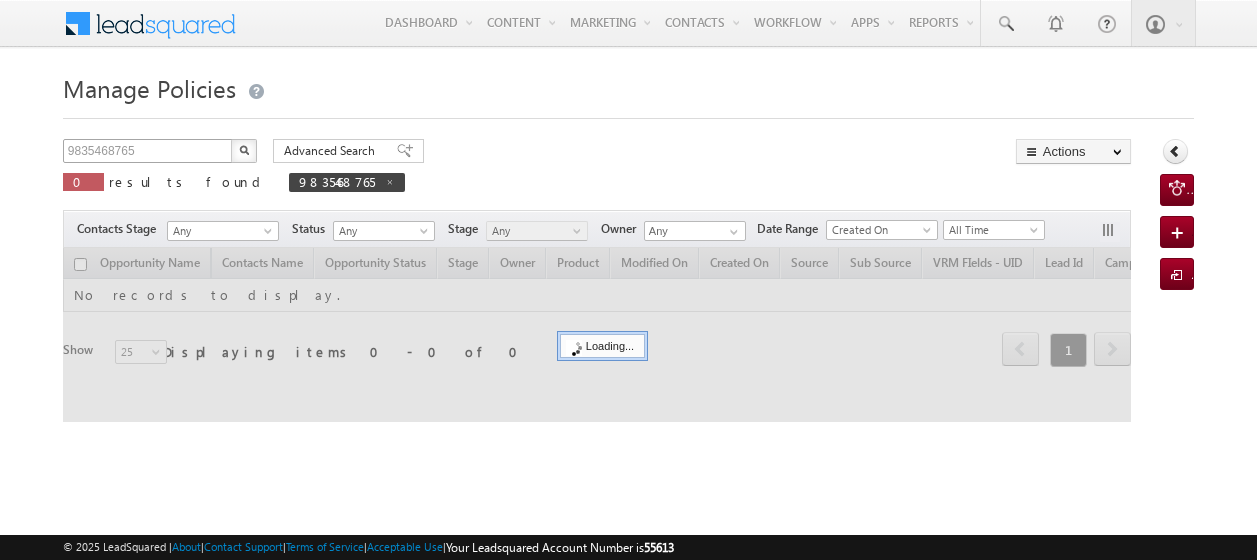 scroll, scrollTop: 0, scrollLeft: 0, axis: both 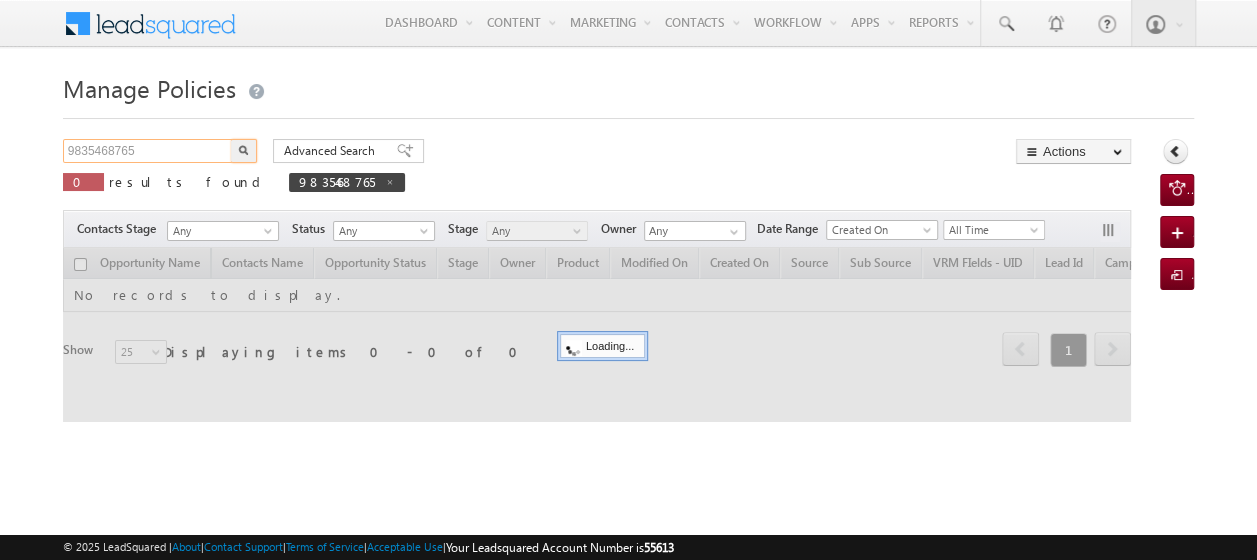 click on "[PHONE]" at bounding box center [148, 151] 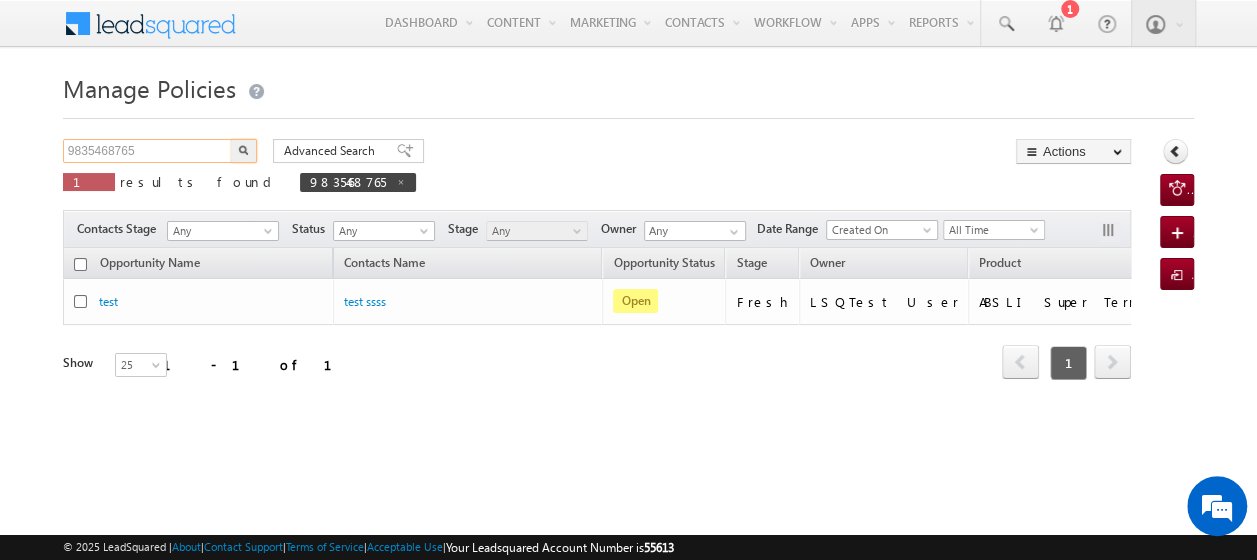 scroll, scrollTop: 0, scrollLeft: 0, axis: both 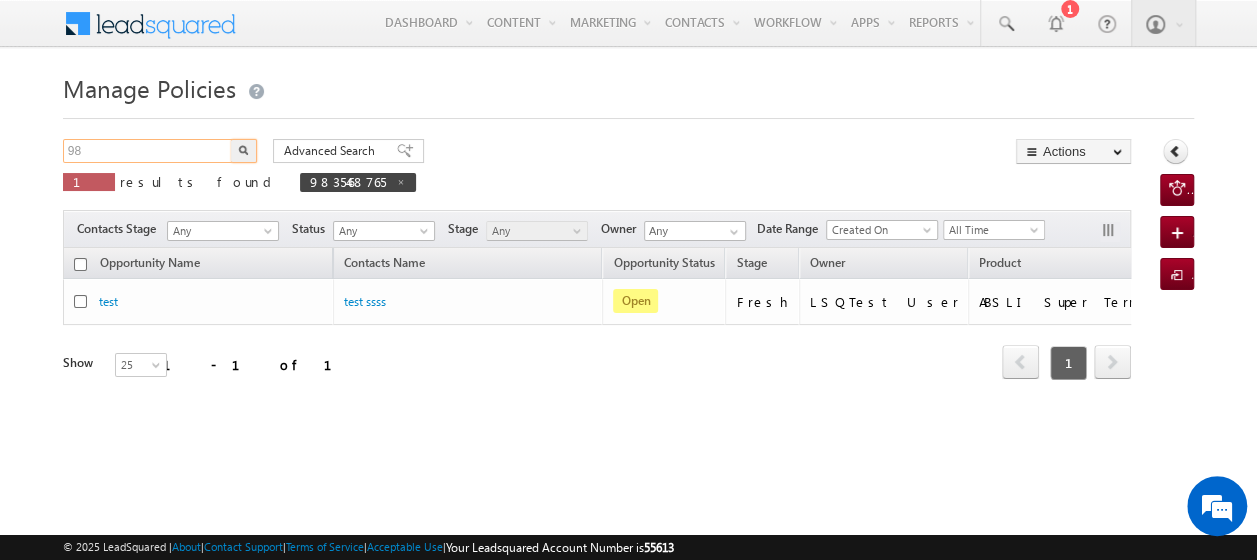 type on "9" 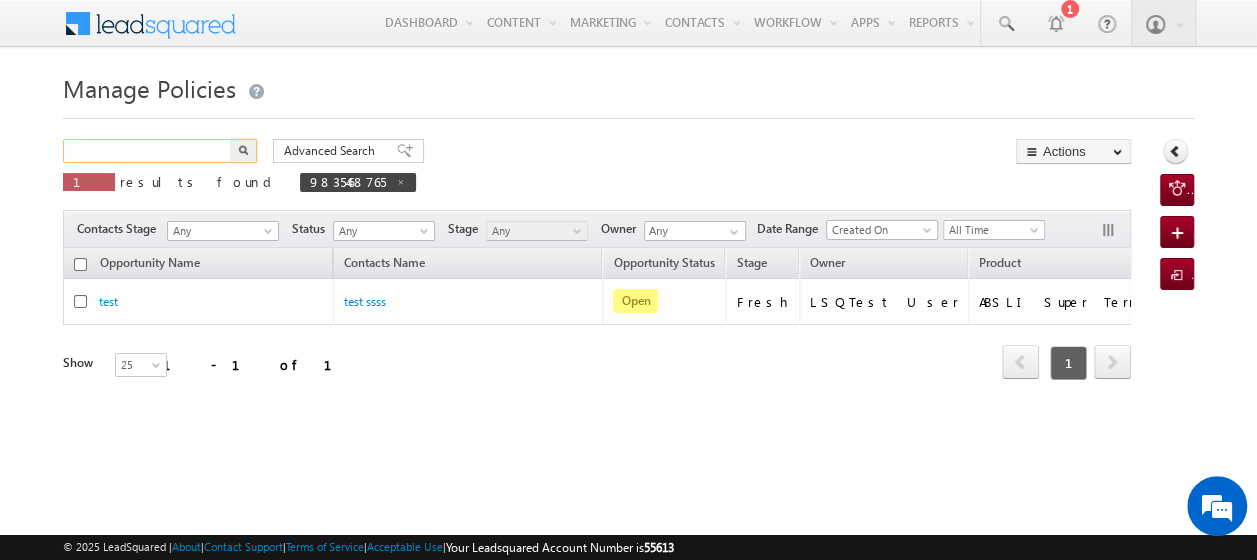 paste on "7777755343" 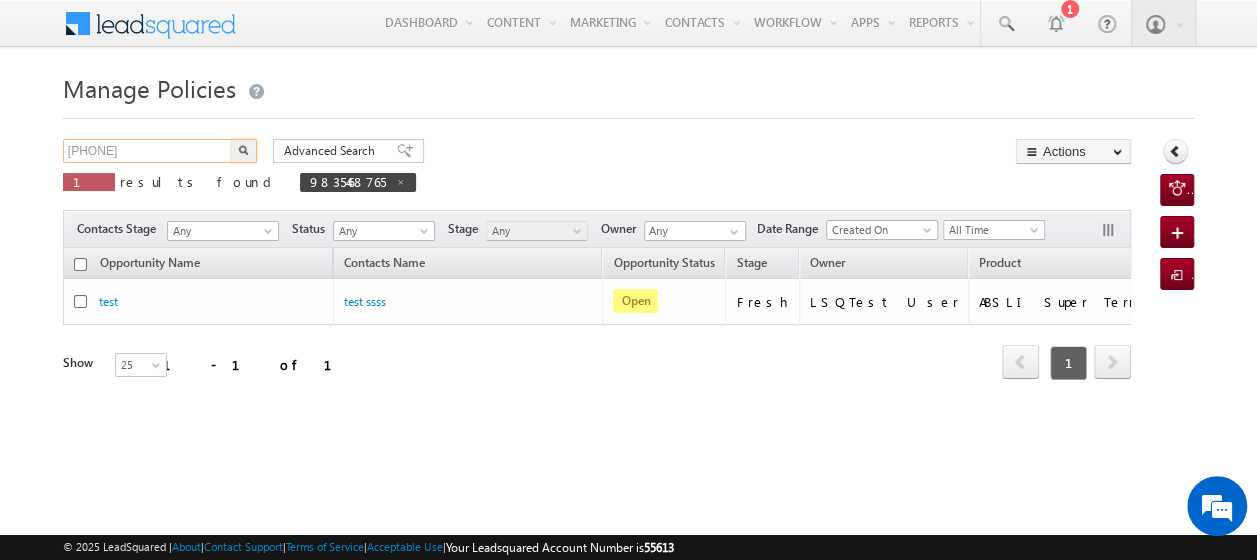 type on "7777755343" 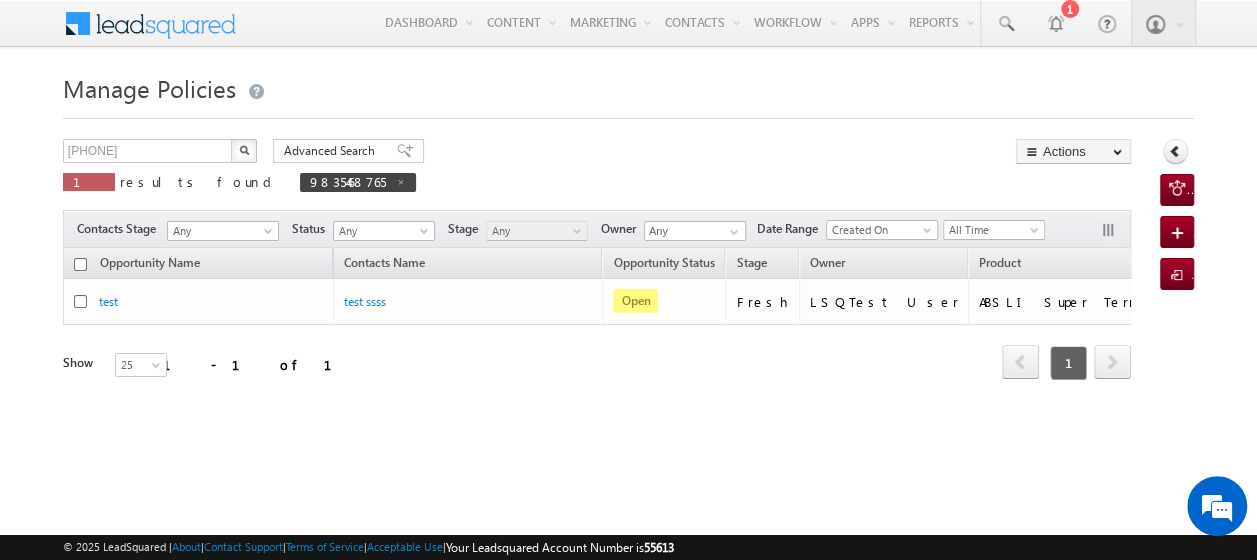 click at bounding box center [244, 150] 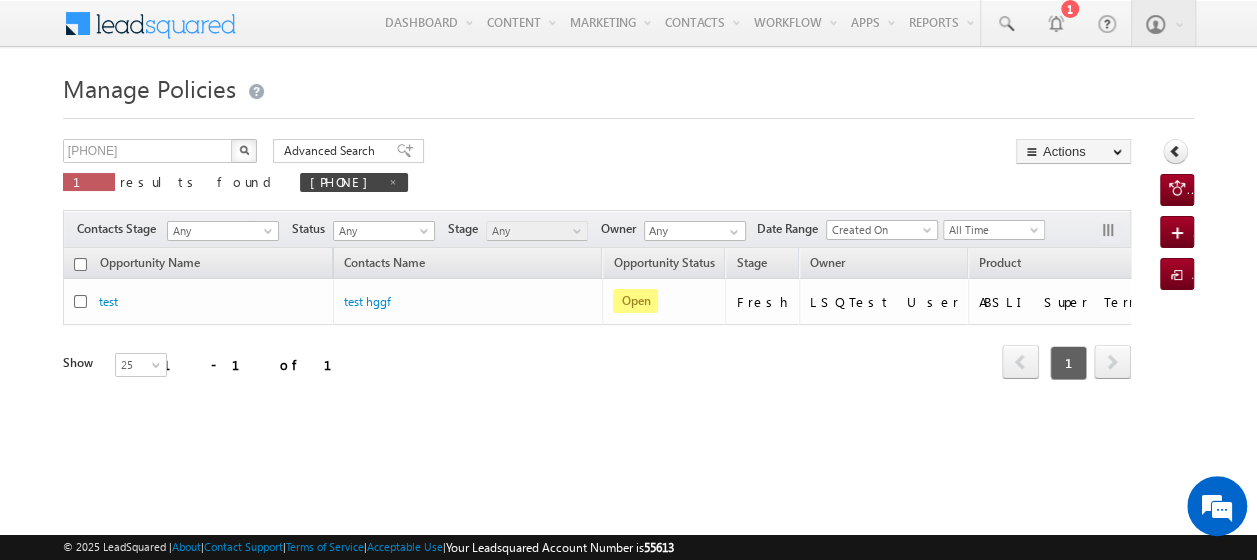click on "Opportunity Name
Contacts Name
Opportunity Status       Stage     Owner         Product       Modified On       Created On (sorted descending)       Source       Sub Source       VRM FIelds - UID       Lead Id       Campaign Name       Email ID       Campaign Code       VRM FIelds - VRM Lead Source       VRM FIelds - VRM Campaign ID
Actions
test   test hggf             Open Fresh LSQTest User ABSLI Super Term Plan 08/01/2025 01:24 PM 08/01/2025 01:23 PM Leap D2C ASTPSPC001 LSQDM098045998 Organic tet@gmail.com Organic 50005142               Refresh first prev 1 next last 1 - 1 of 1" at bounding box center [597, 326] 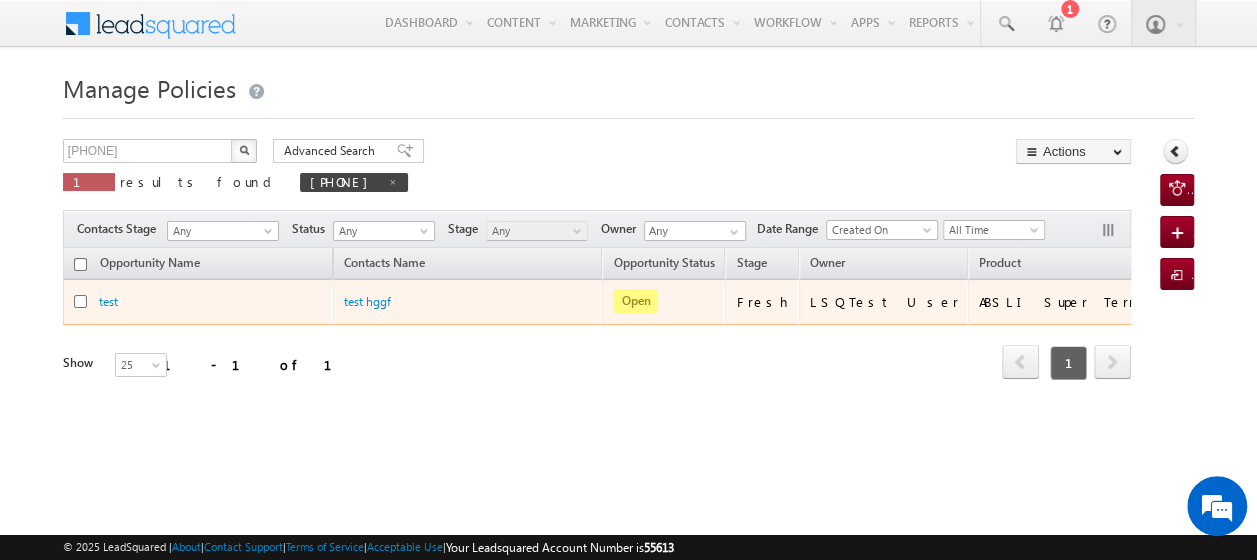 click at bounding box center [80, 301] 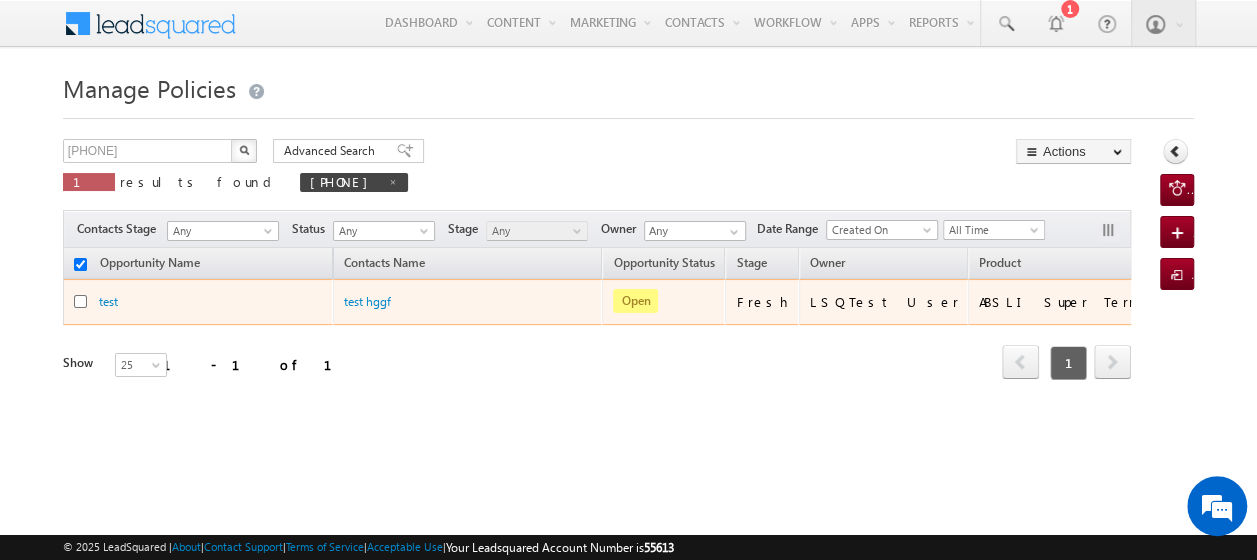 checkbox on "true" 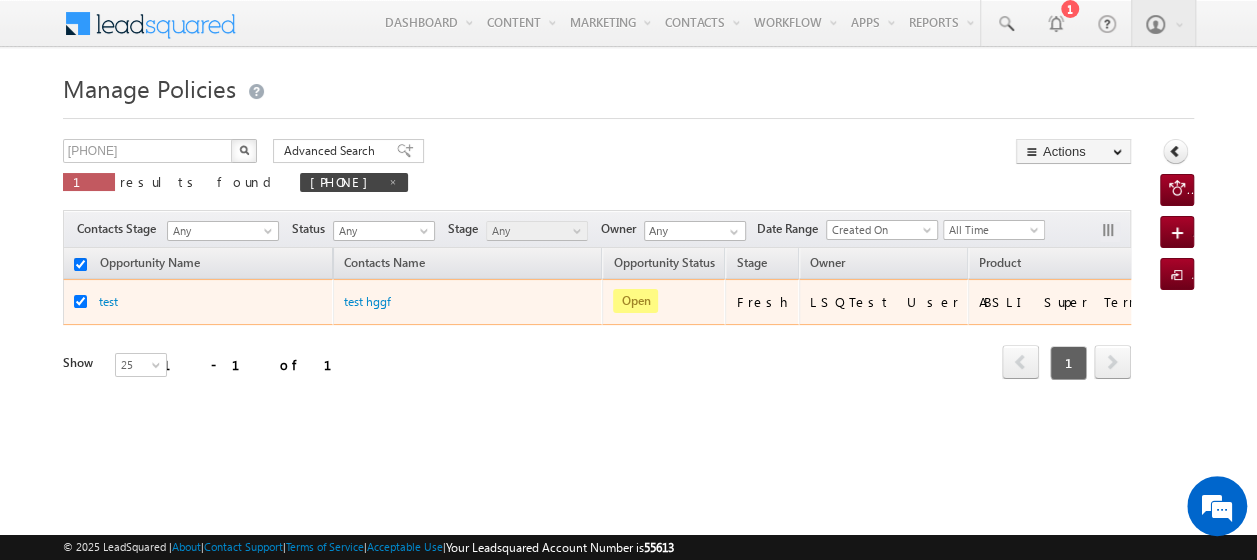 checkbox on "true" 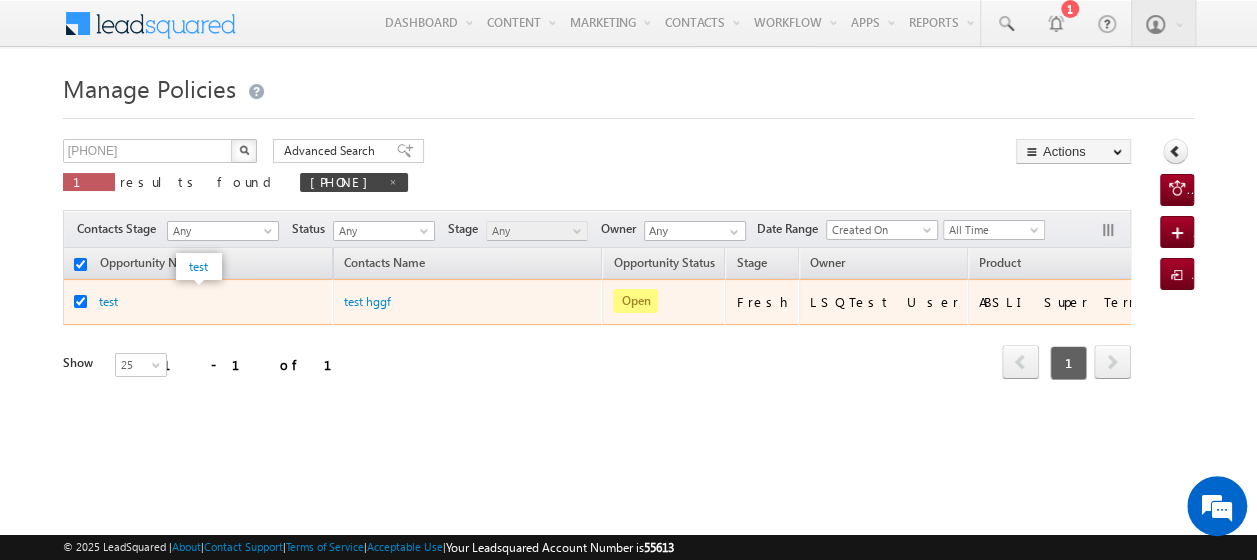 click on "test" at bounding box center [199, 301] 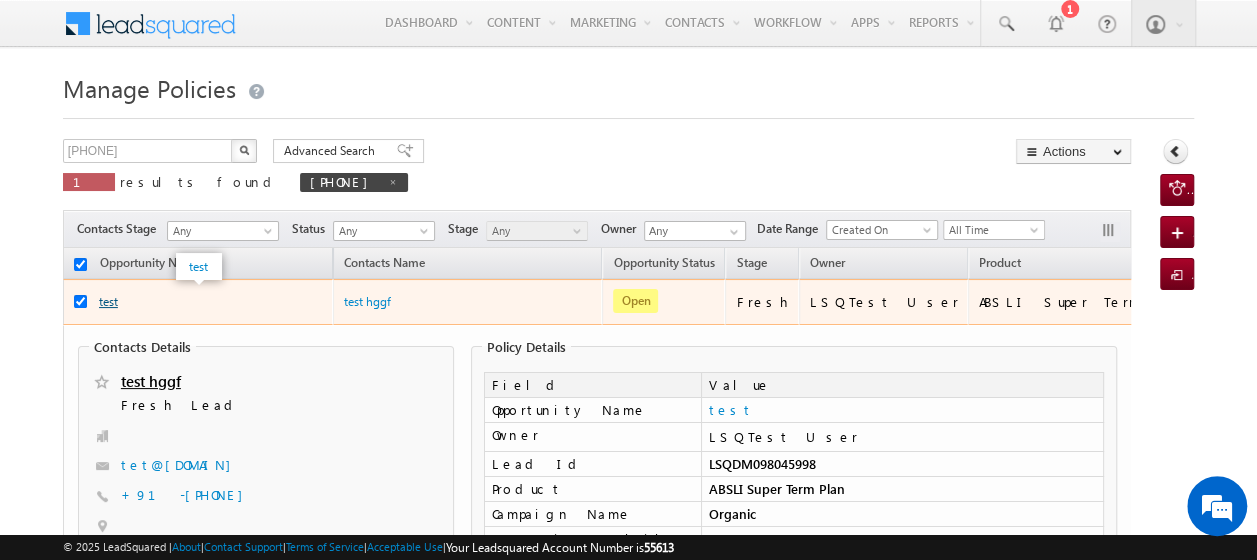 click on "test" at bounding box center (108, 301) 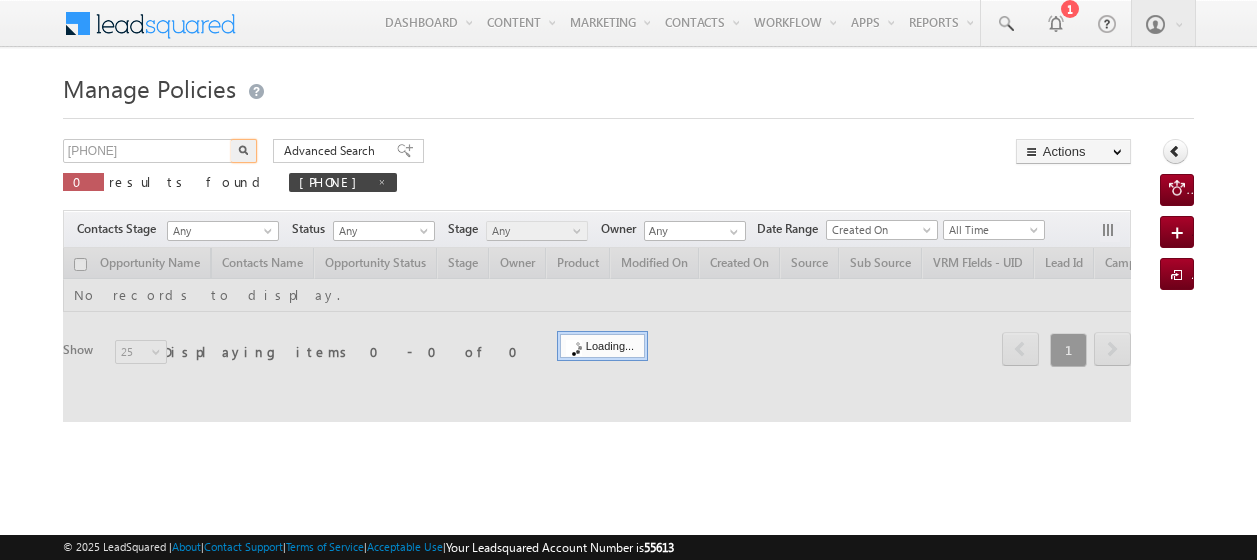 scroll, scrollTop: 0, scrollLeft: 0, axis: both 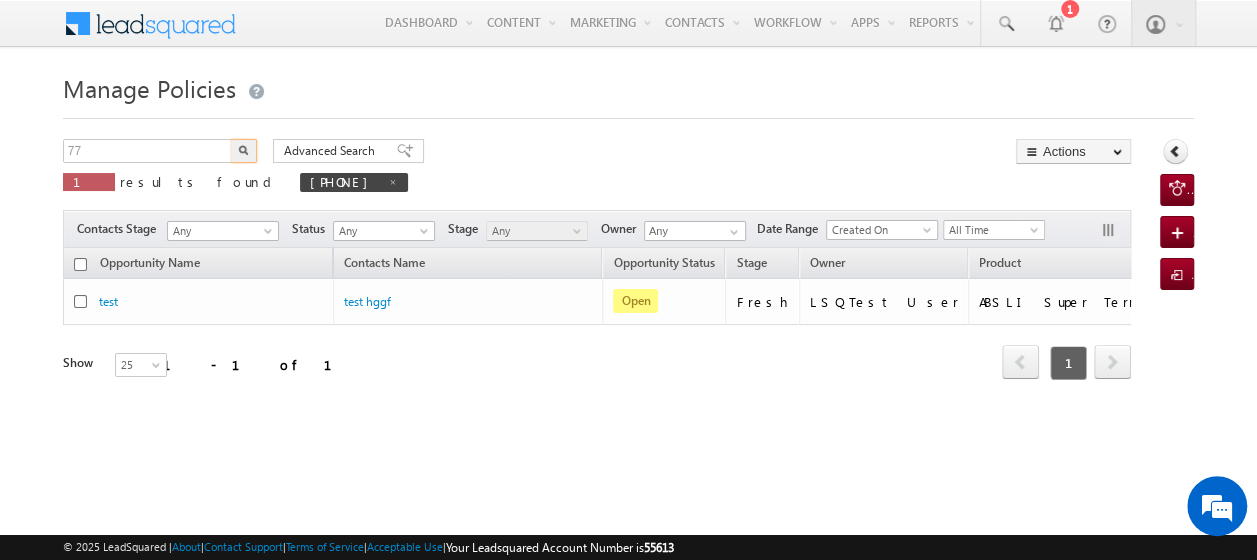 type on "7" 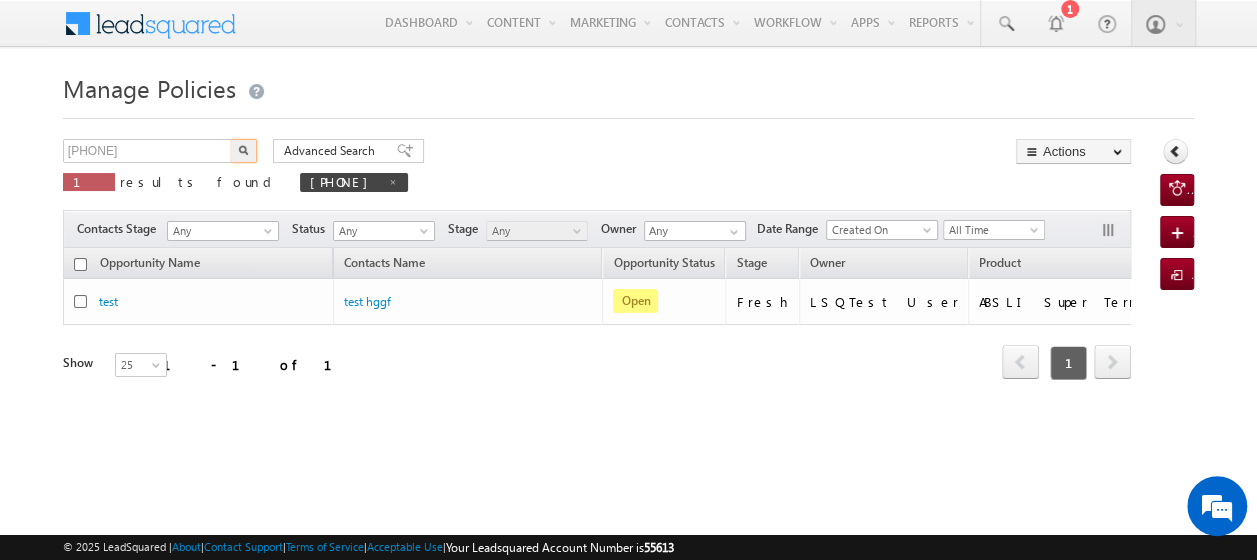 type on "9835468765" 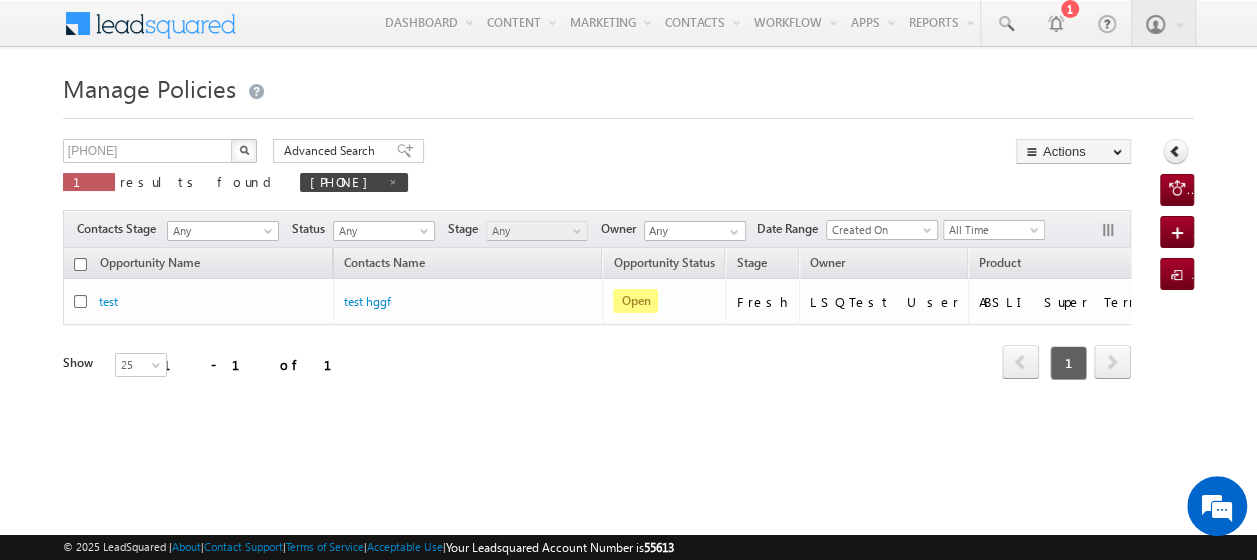 click at bounding box center [244, 150] 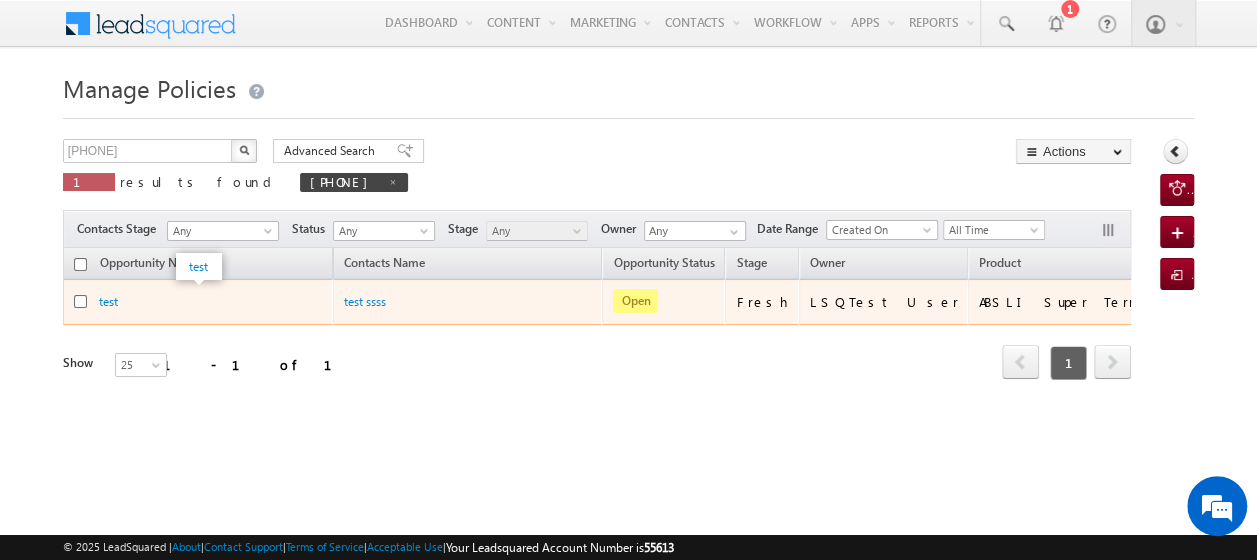 click on "test" at bounding box center (199, 301) 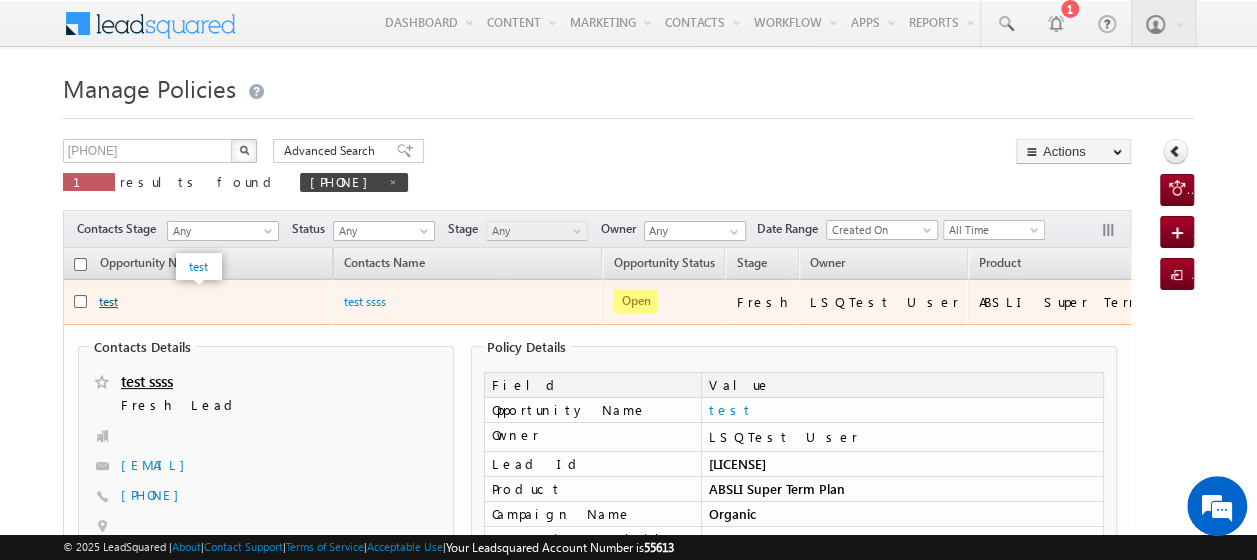 click on "test" at bounding box center (108, 301) 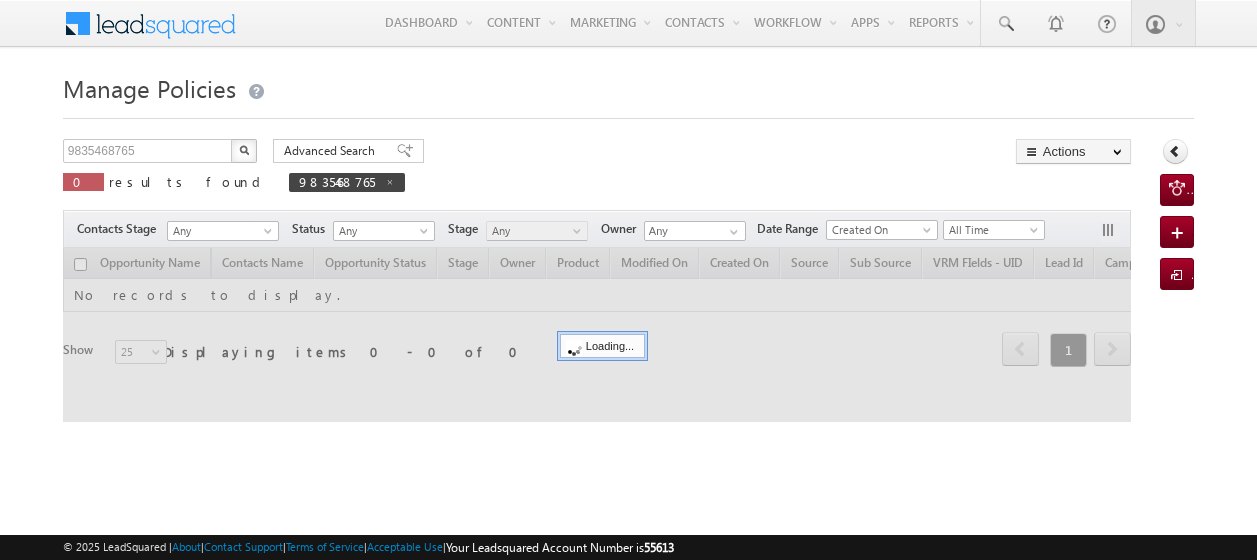 scroll, scrollTop: 0, scrollLeft: 0, axis: both 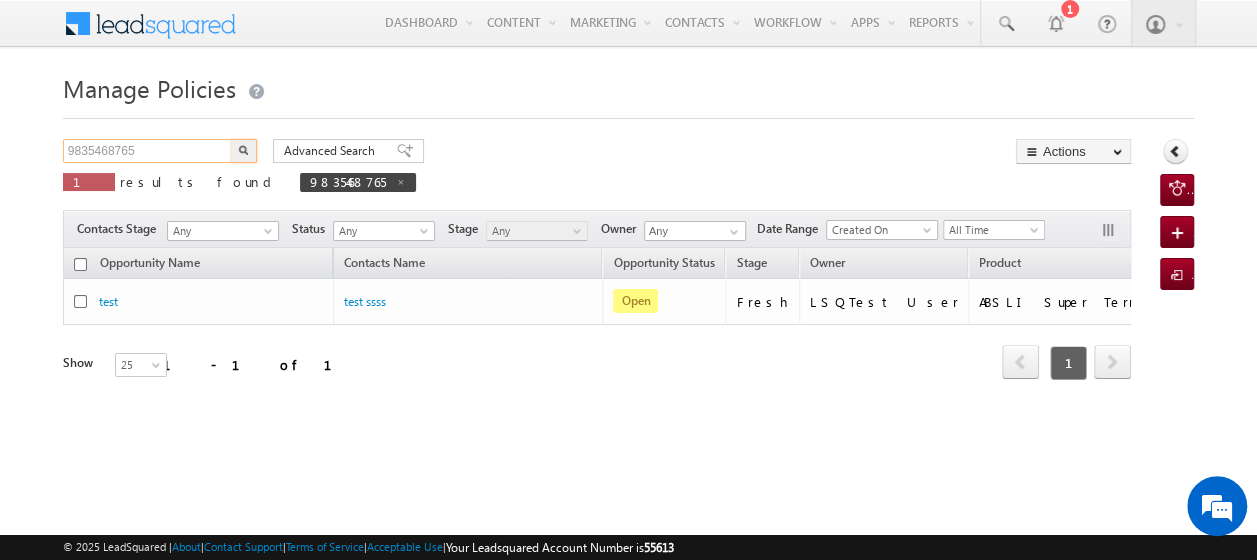click on "9835468765" at bounding box center [148, 151] 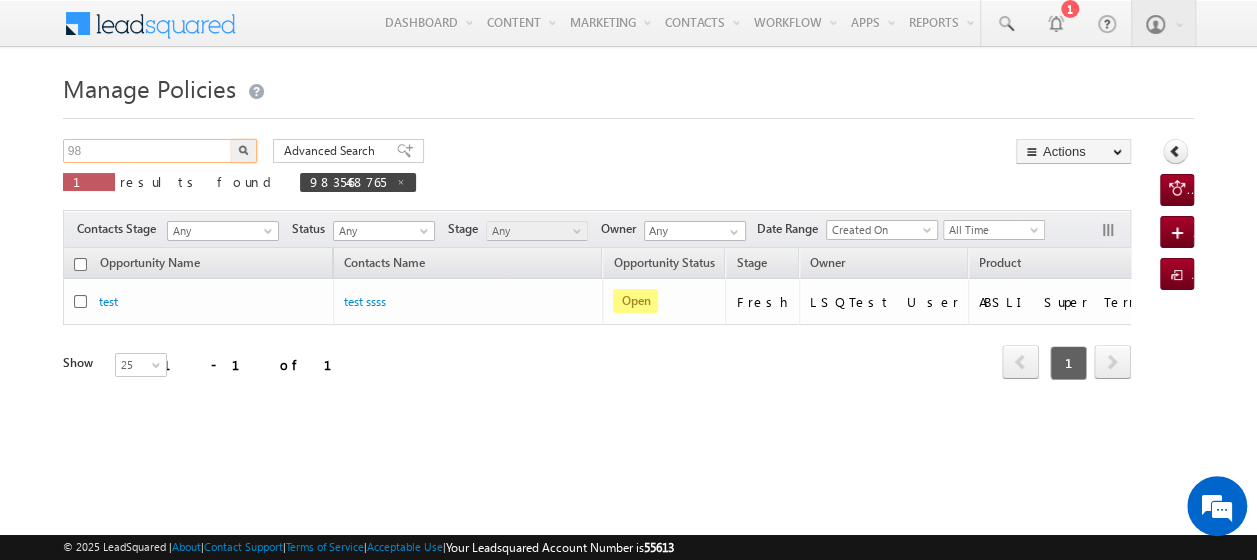 type on "9" 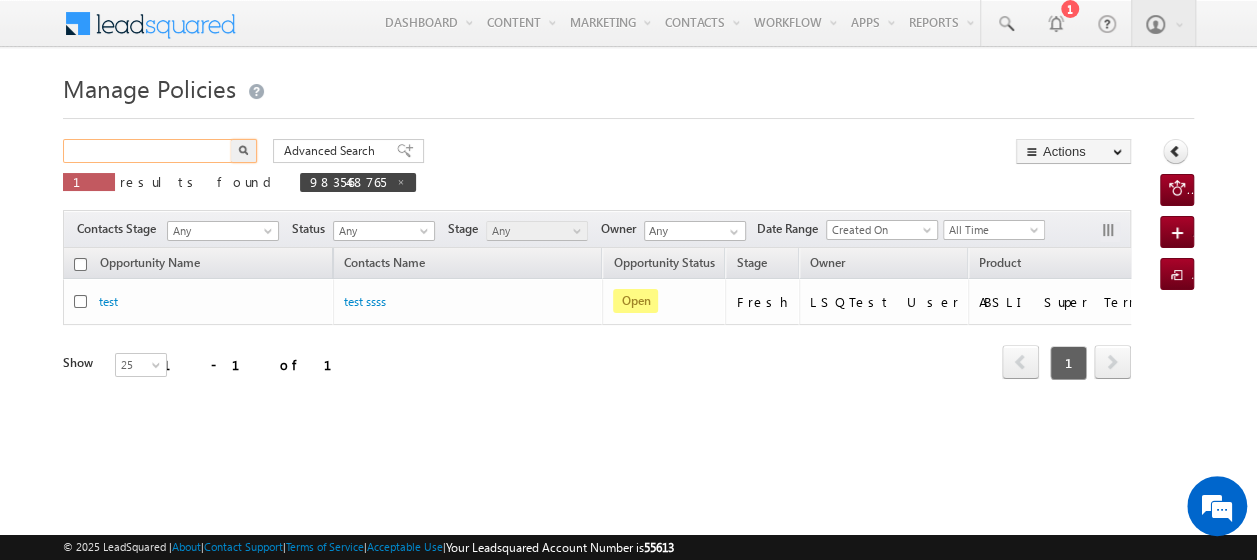 paste on "[PHONE]" 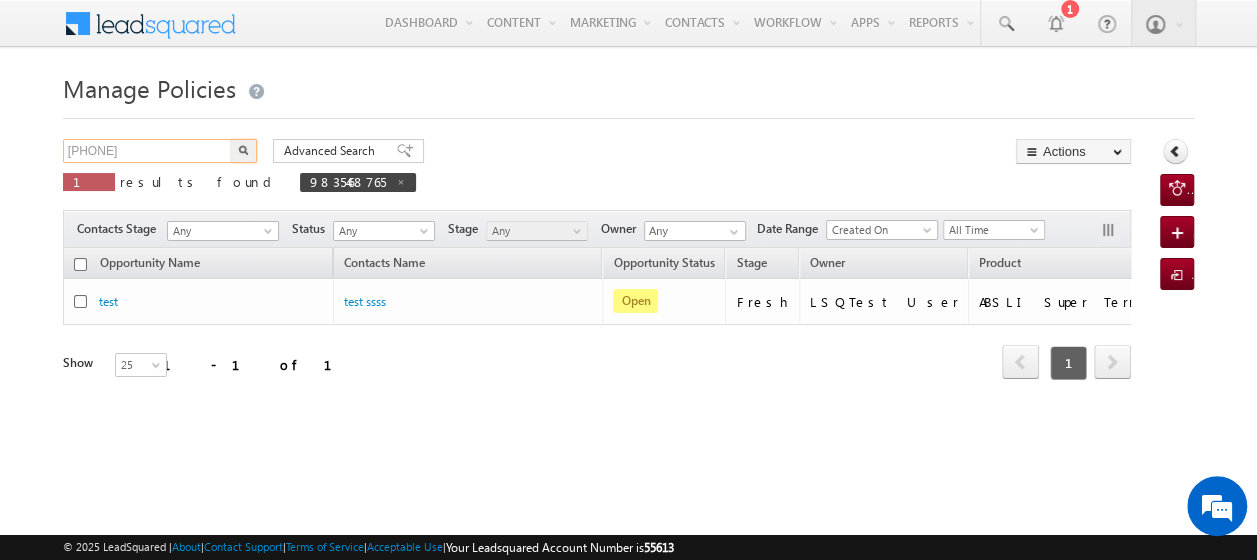 type on "[PHONE]" 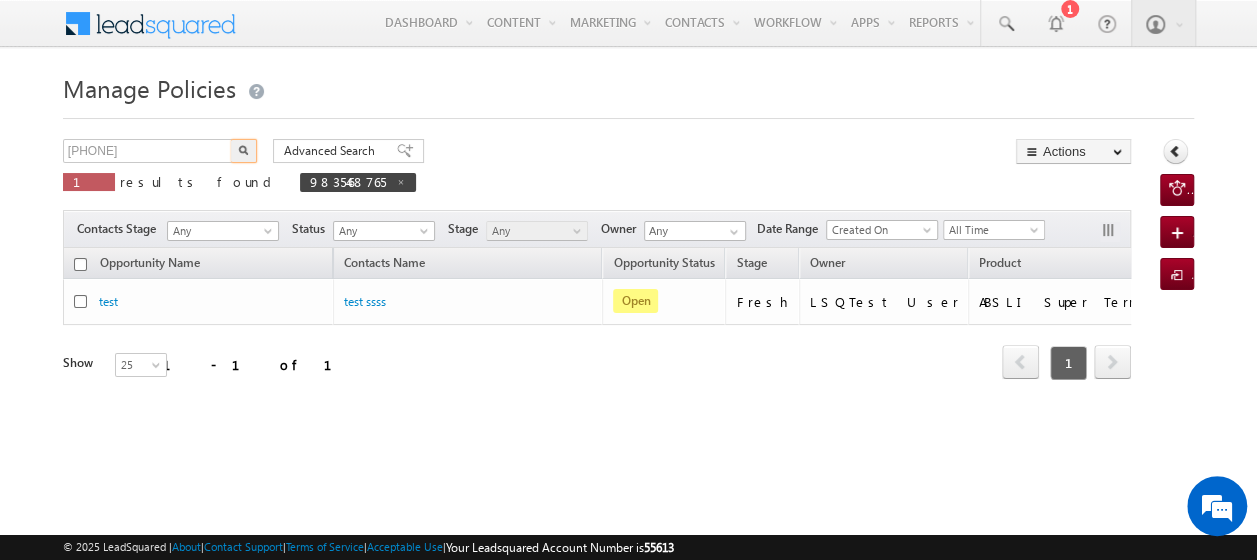 click at bounding box center [243, 150] 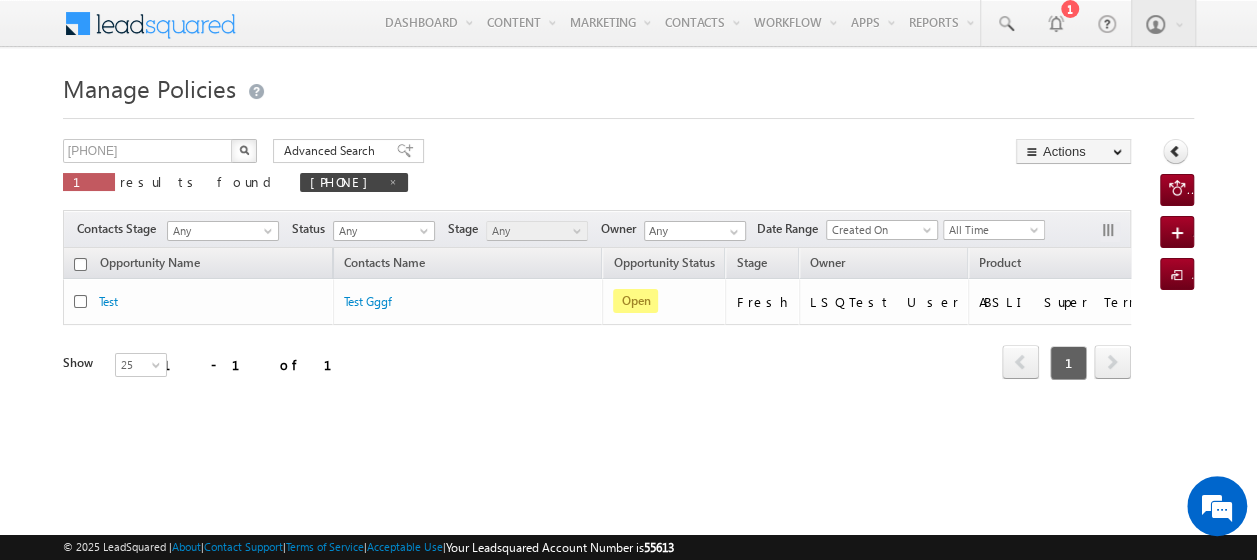 scroll, scrollTop: 0, scrollLeft: 0, axis: both 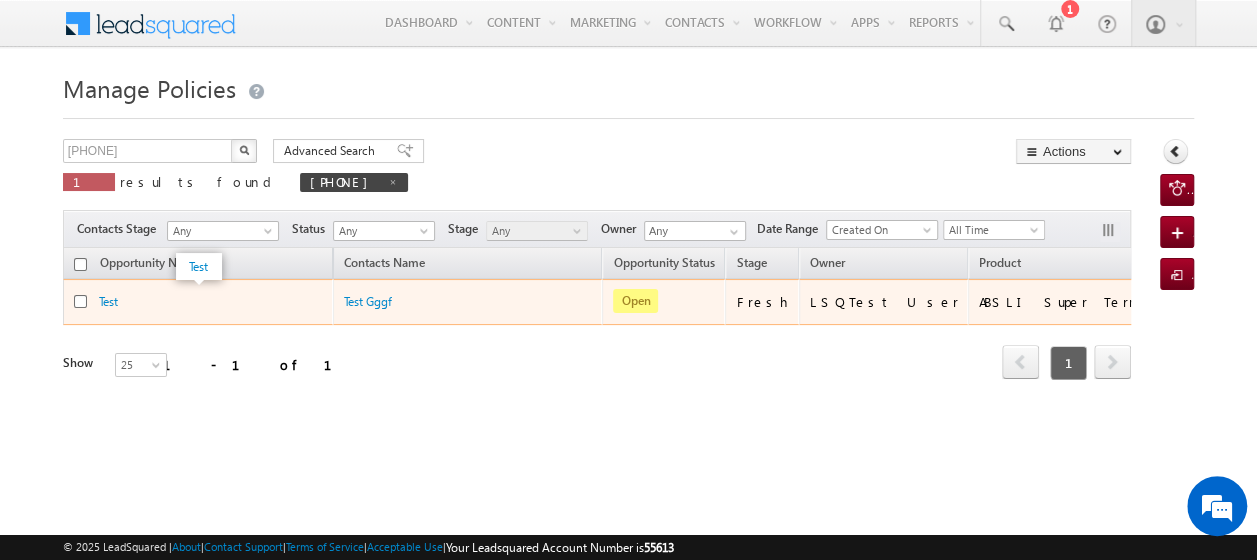 click on "Test" at bounding box center [199, 301] 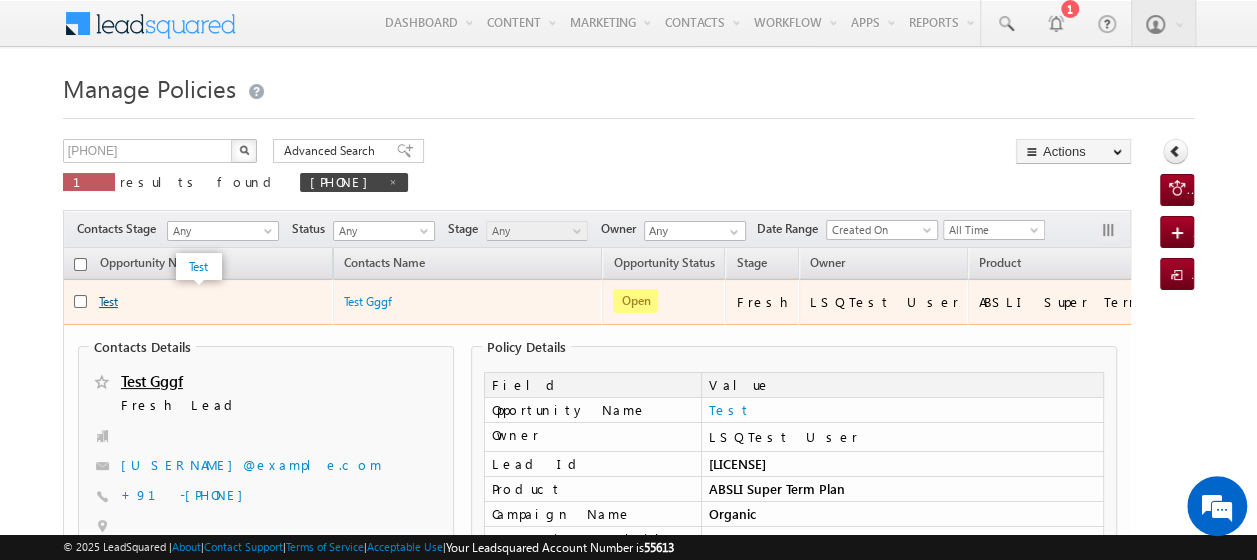 click on "Test" at bounding box center [108, 301] 